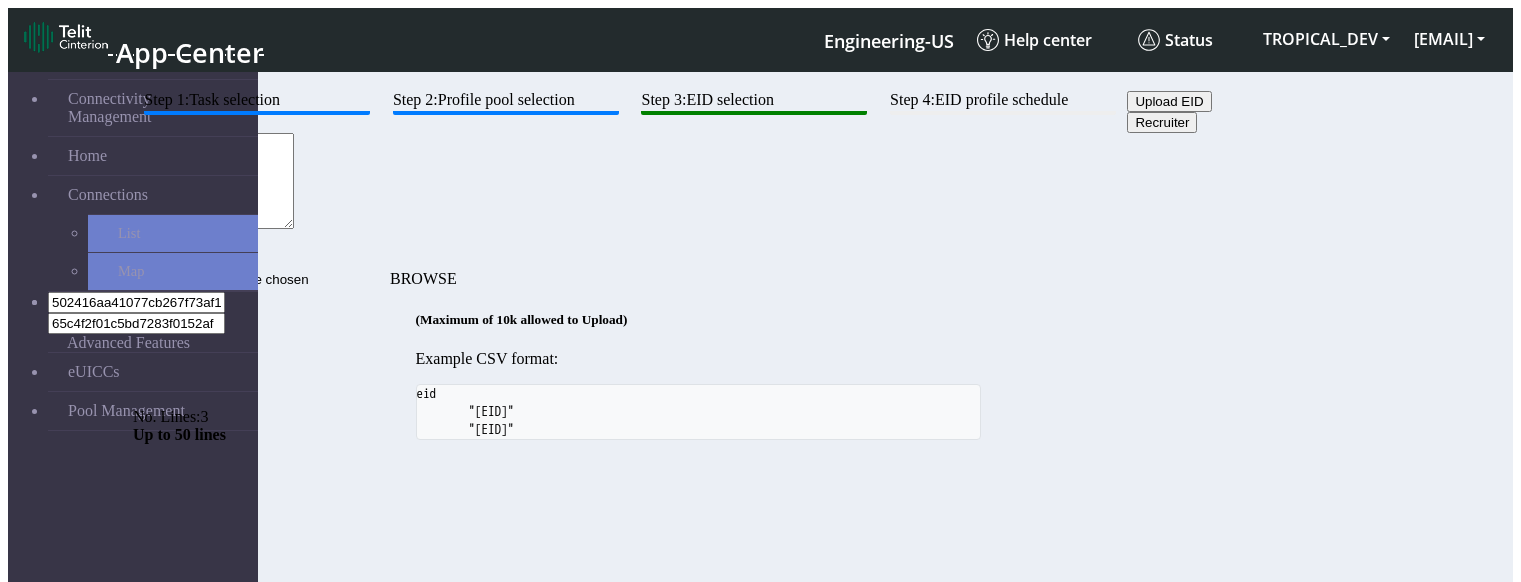 scroll, scrollTop: 0, scrollLeft: 0, axis: both 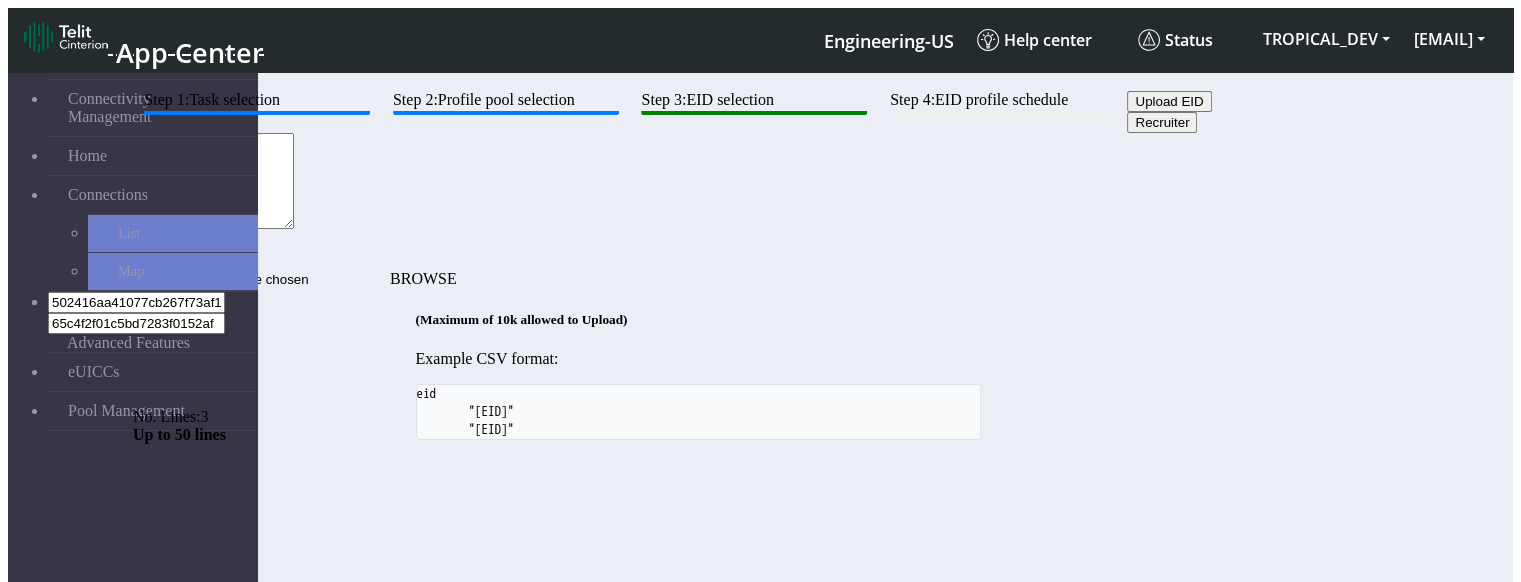 click on "[ICCID],[ICCID],[ICCID]" at bounding box center [213, 181] 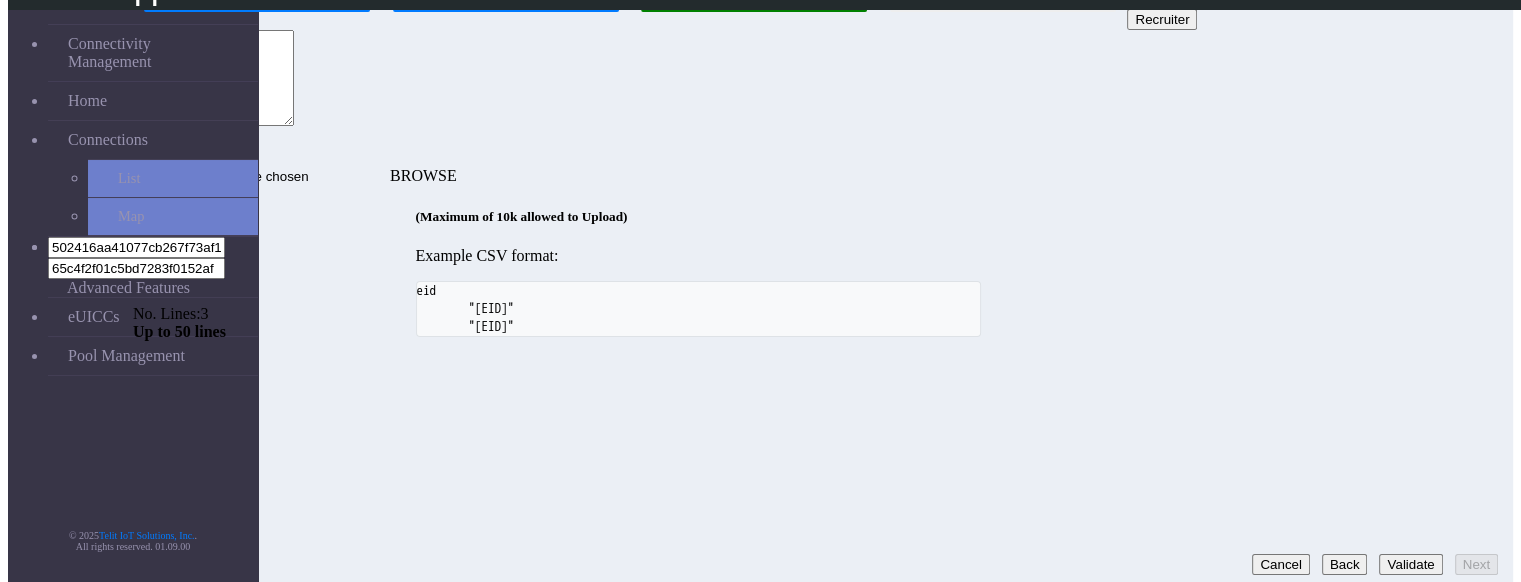 click on "Step 1:  Task selection  Step 2:  Profile pool selection  Step 3:  EID selection  Step 4:  EID profile schedule  Upload EID   Recruiter  89000000000000000000000000009998,89000000000000000000000000009999,89000000000000000000000000010000  No. Lines:  3   Up to 50 lines     (Maximum of 10k allowed to Upload) Example CSV format:         eid
"89000000000000000000000000000001"
"89000000000000000000000000000002"
Cancel   Back   Validate   Next" at bounding box center [698, 162] 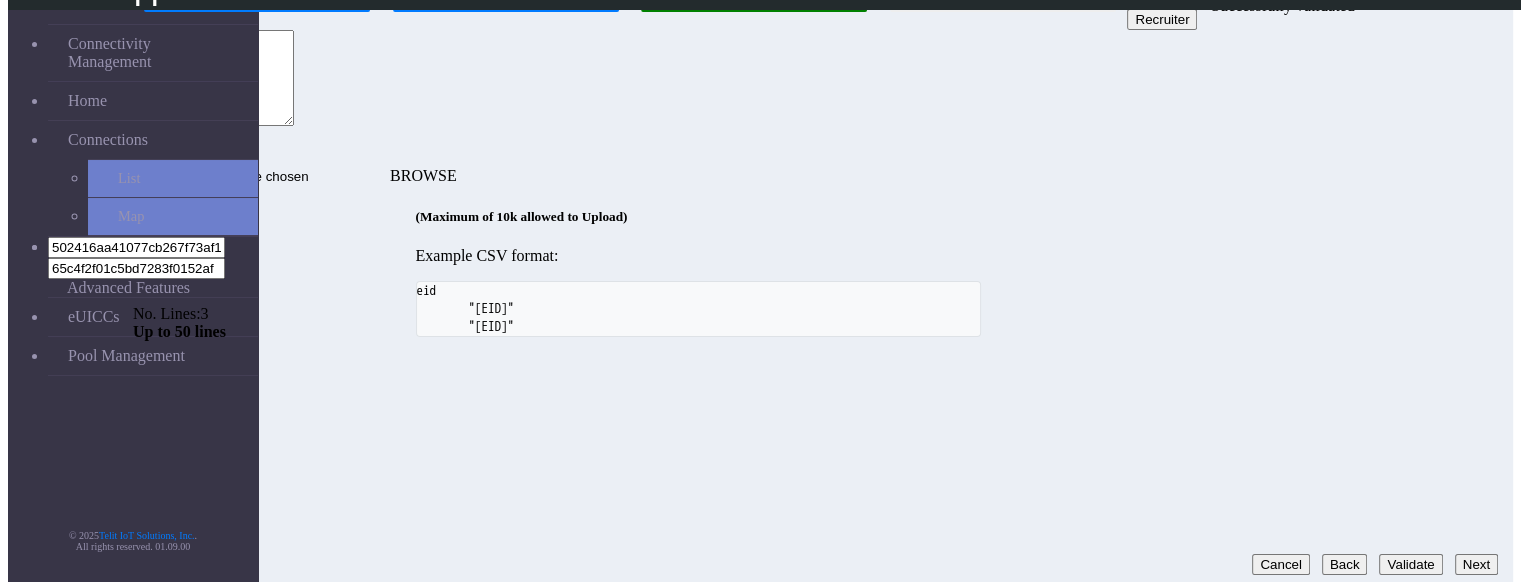 click on "Step 1:  Task selection  Step 2:  Profile pool selection  Step 3:  EID selection  Step 4:  EID profile schedule  Upload EID   Recruiter  89000000000000000000000000009998,89000000000000000000000000009999,89000000000000000000000000010000  No. Lines:  3   Up to 50 lines     (Maximum of 10k allowed to Upload) Example CSV format:         eid
"89000000000000000000000000000001"
"89000000000000000000000000000002"
Cancel   Back   Validate   Next" at bounding box center [698, 162] 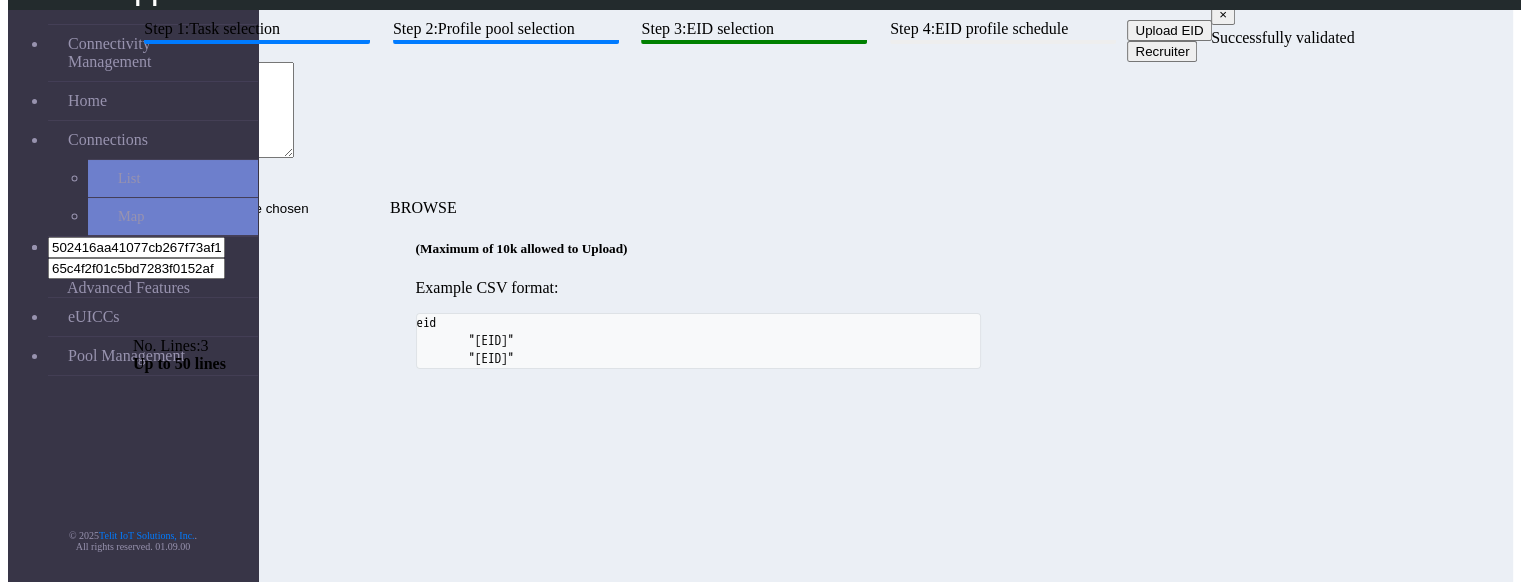 scroll, scrollTop: 0, scrollLeft: 0, axis: both 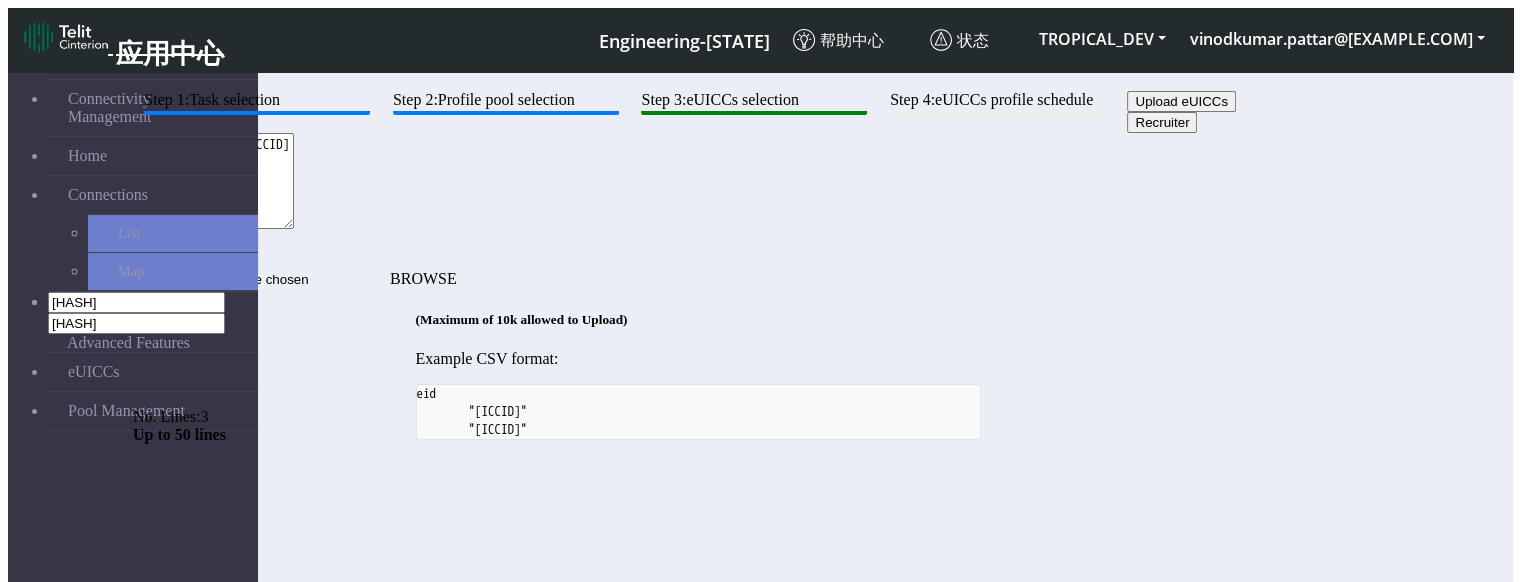 click on "89000000000000000000000000009998,89000000000000000000000000009999,89000000000000000000000000010000  No. Lines:  3   Up to 50 lines" at bounding box center (698, 201) 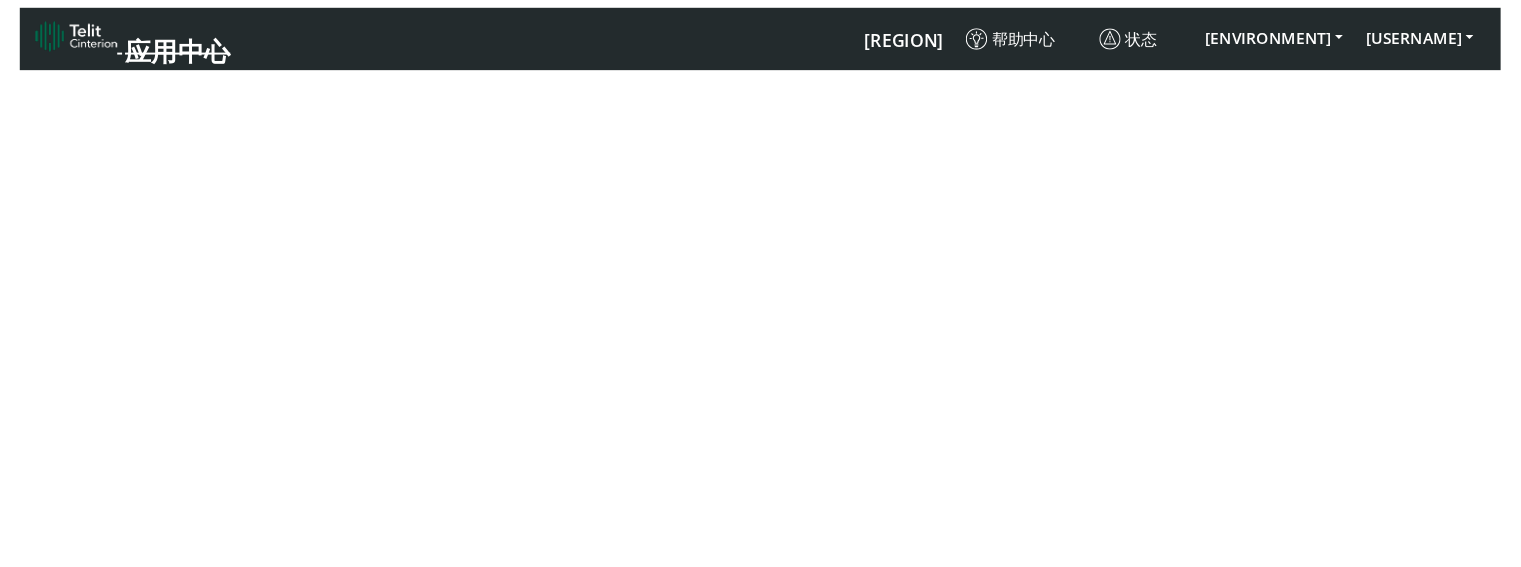 scroll, scrollTop: 0, scrollLeft: 0, axis: both 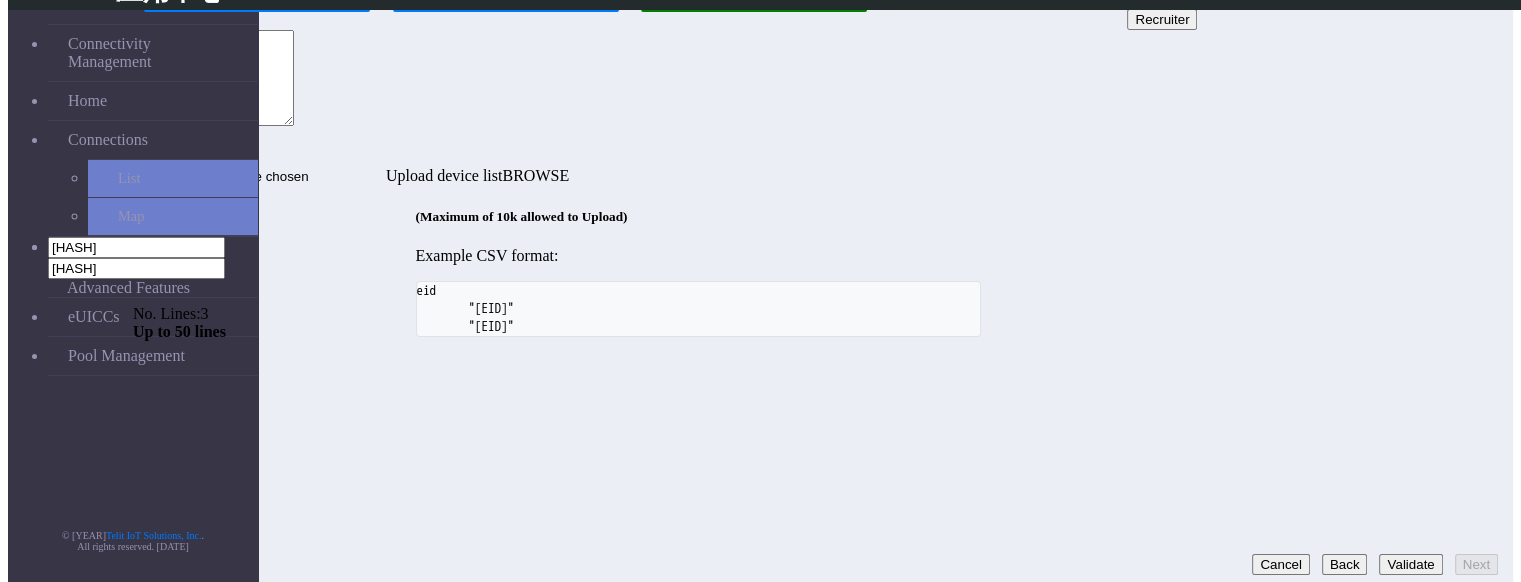 click on "[EID],[EID],[EID]" at bounding box center (213, 78) 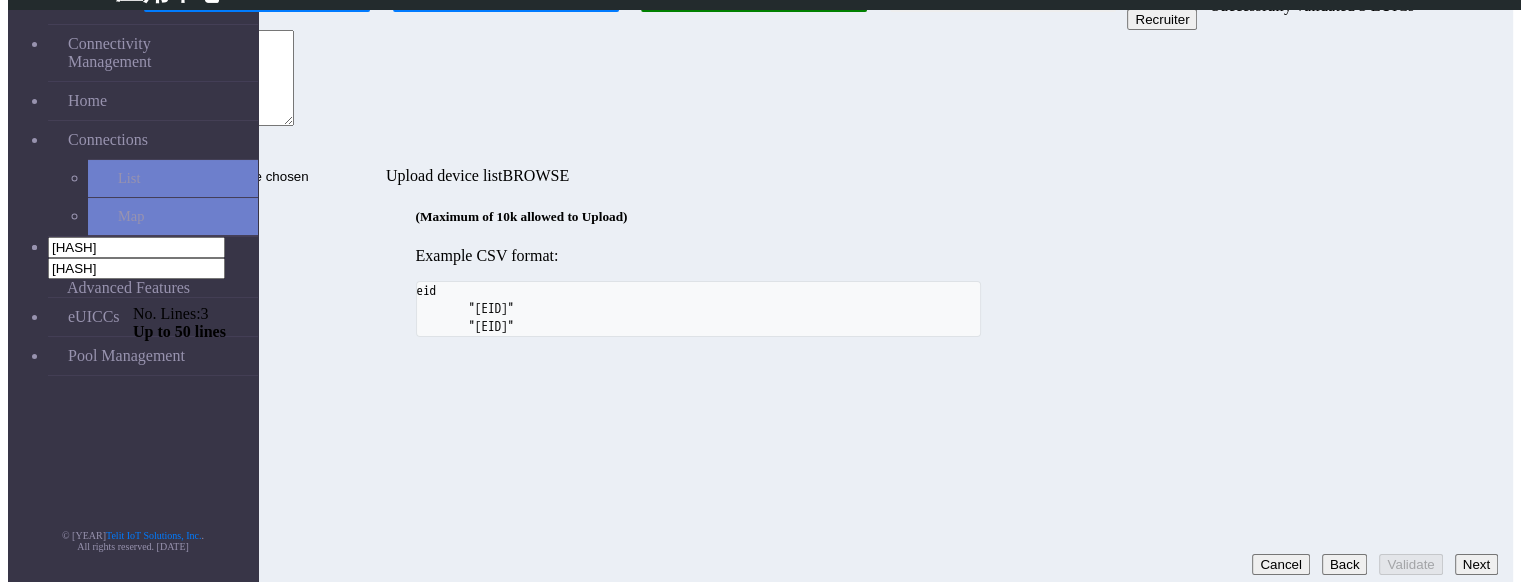 click on "[EID],[EID],[EID]" at bounding box center (213, 78) 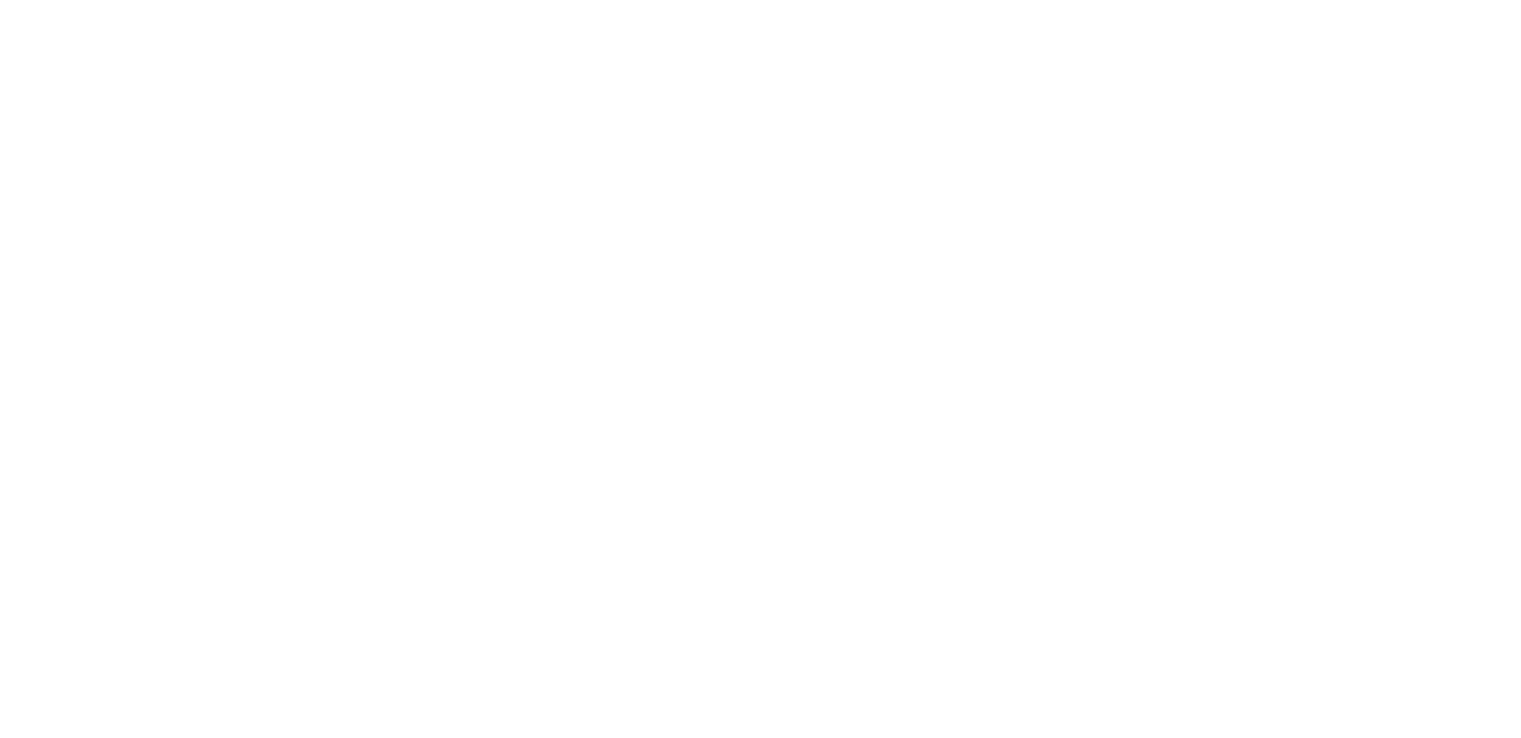 scroll, scrollTop: 0, scrollLeft: 0, axis: both 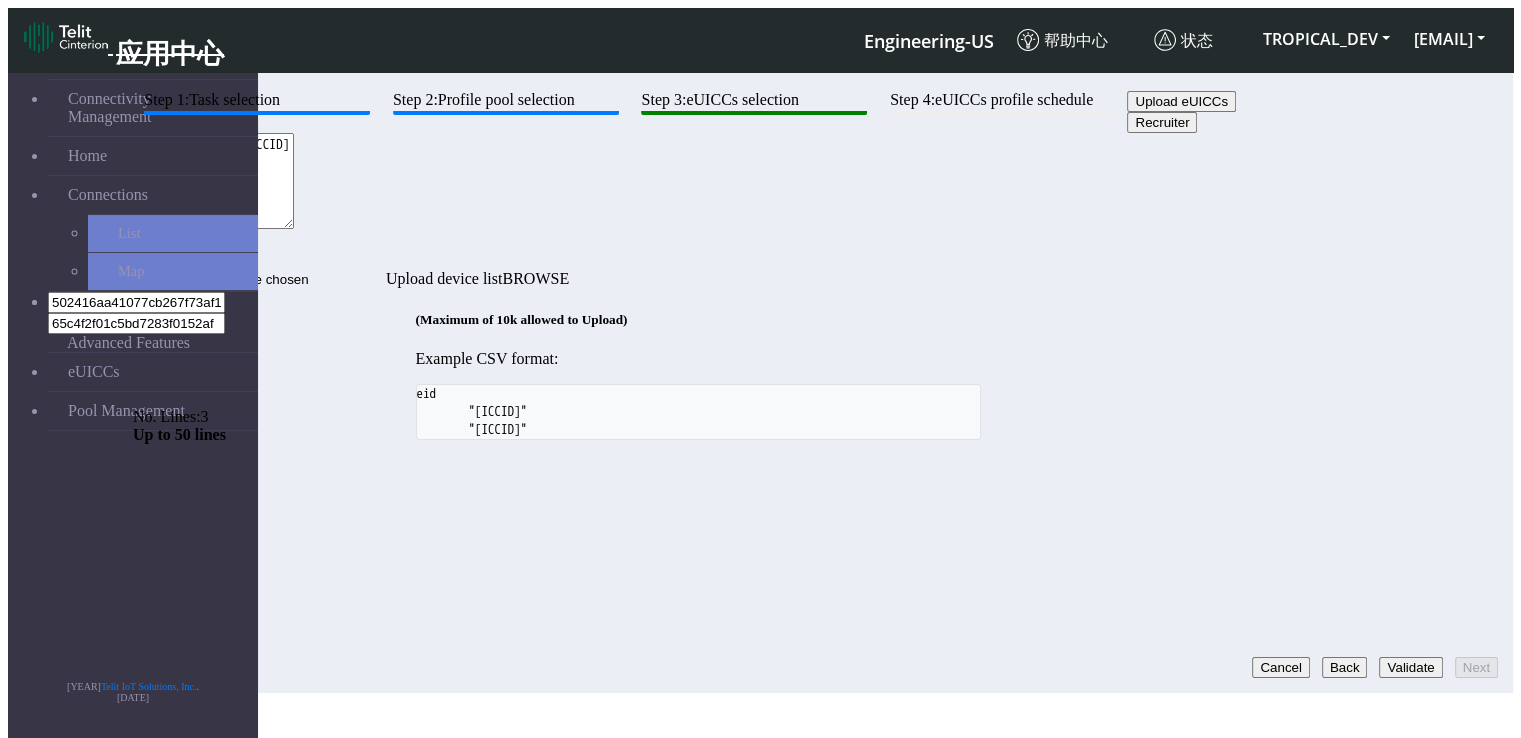 click on "Step 1:  Task selection  Step 2:  Profile pool selection  Step 3:  eUICCs selection  Step 4:  eUICCs profile schedule  Upload eUICCs   Recruiter  89000000000000000000000000009998,89000000000000000000000000009999,89000000000000000000000000010000  No. Lines:  3   Up to 50 lines   Upload device list  (Maximum of 10k allowed to Upload) Example CSV format:         eid
"89000000000000000000000000000001"
"89000000000000000000000000000002"
Cancel   Back   Validate   Next" at bounding box center (698, 265) 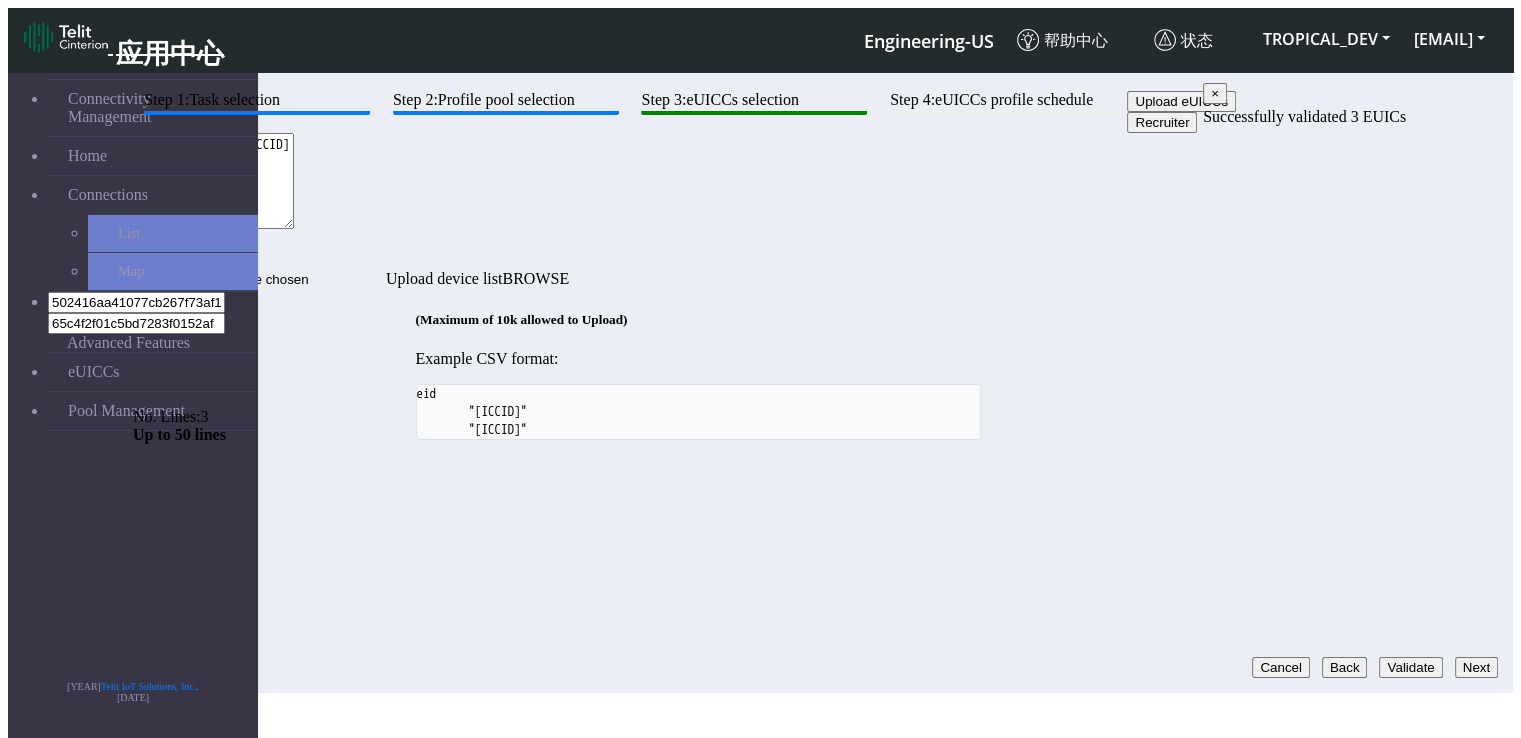 click on "Step 1:  Task selection  Step 2:  Profile pool selection  Step 3:  eUICCs selection  Step 4:  eUICCs profile schedule  Upload eUICCs   Recruiter  89000000000000000000000000009998,89000000000000000000000000009999,89000000000000000000000000010000  No. Lines:  3   Up to 50 lines   Upload device list  (Maximum of 10k allowed to Upload) Example CSV format:         eid
"89000000000000000000000000000001"
"89000000000000000000000000000002"
Cancel   Back   Validate   Next" at bounding box center [698, 265] 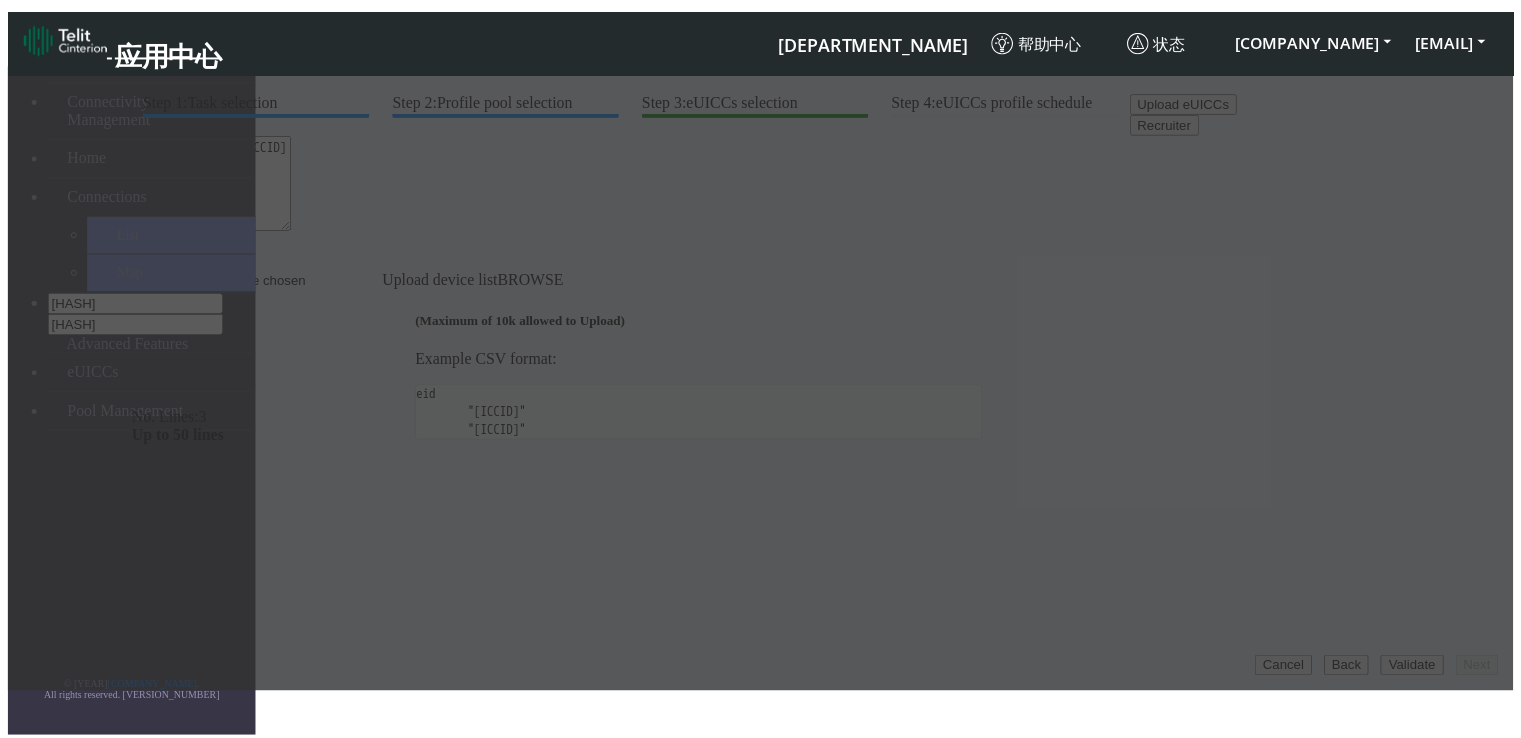 scroll, scrollTop: 0, scrollLeft: 0, axis: both 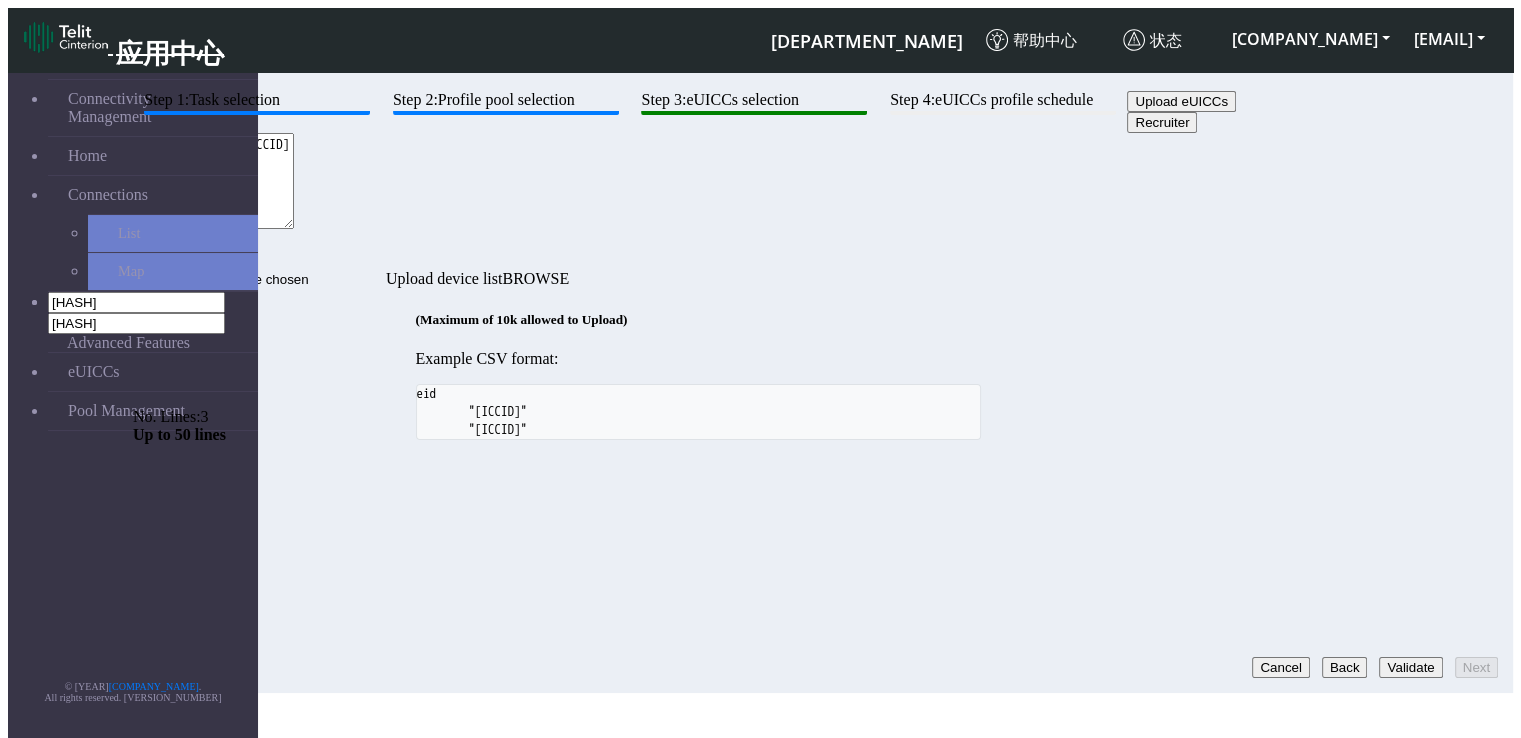 click on "[ICCID],[ICCID],[ICCID]" at bounding box center (213, 181) 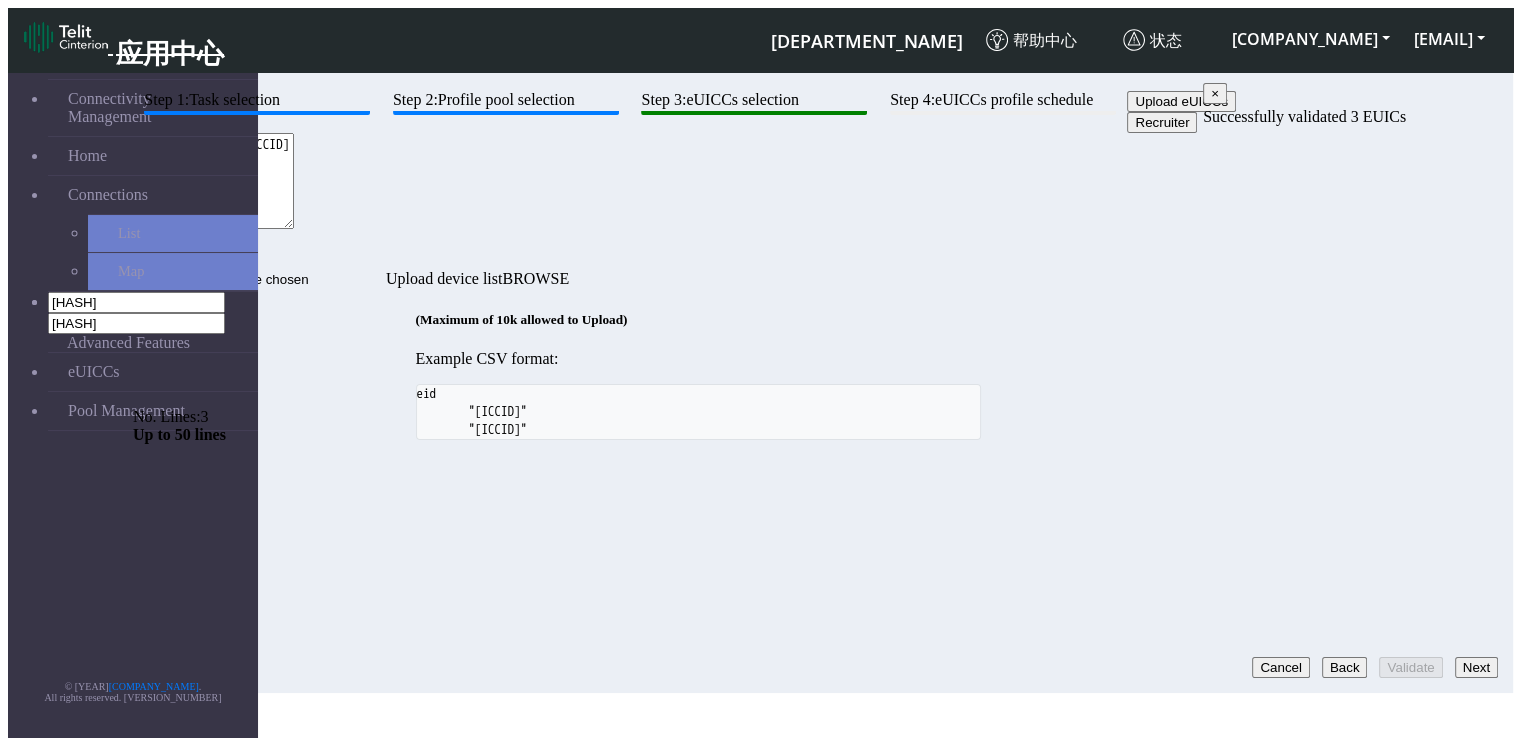 click on "[EID],[EID],[EID]" at bounding box center [213, 181] 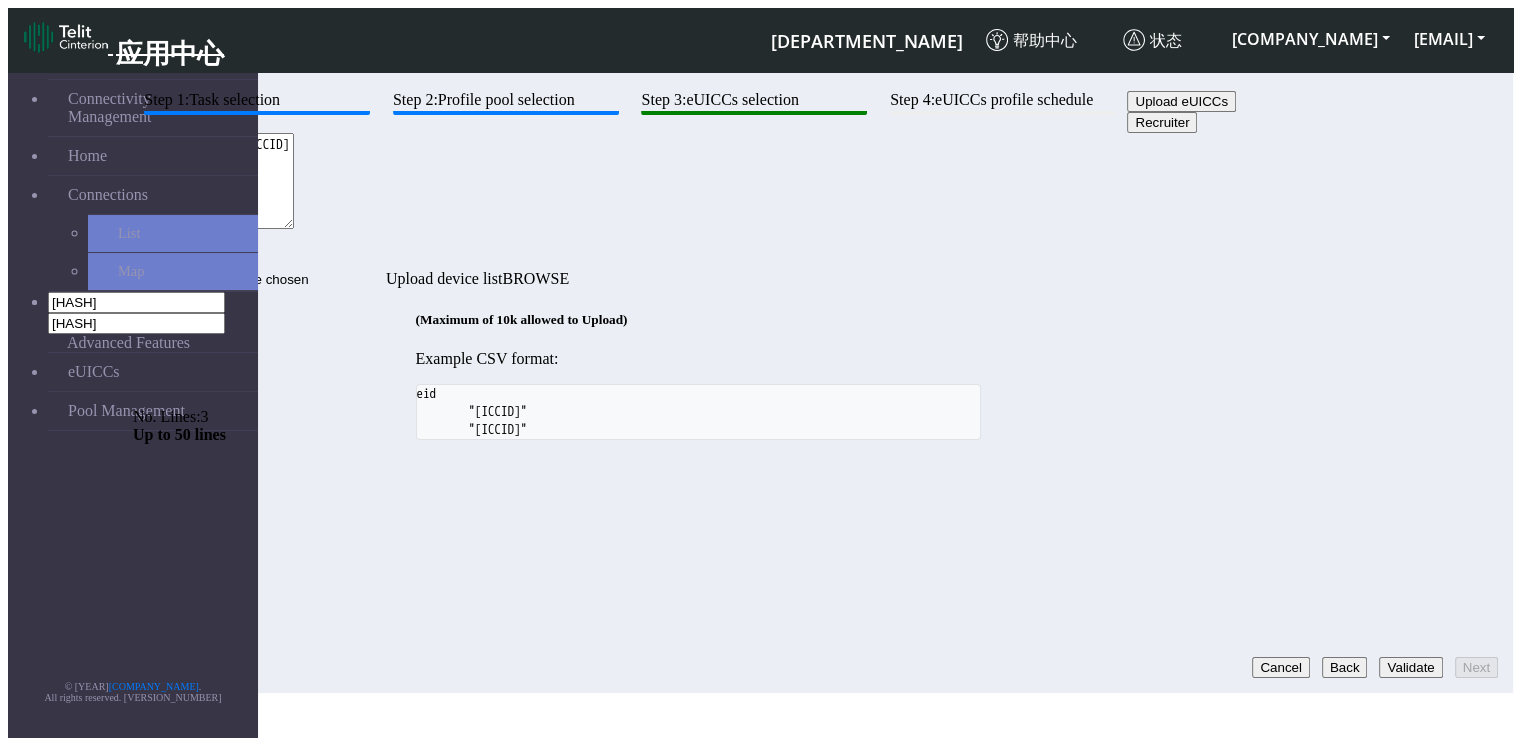 type on "89000000000000000000000000009998,89000000000000000000000000009999,89000000000000000000000000010001" 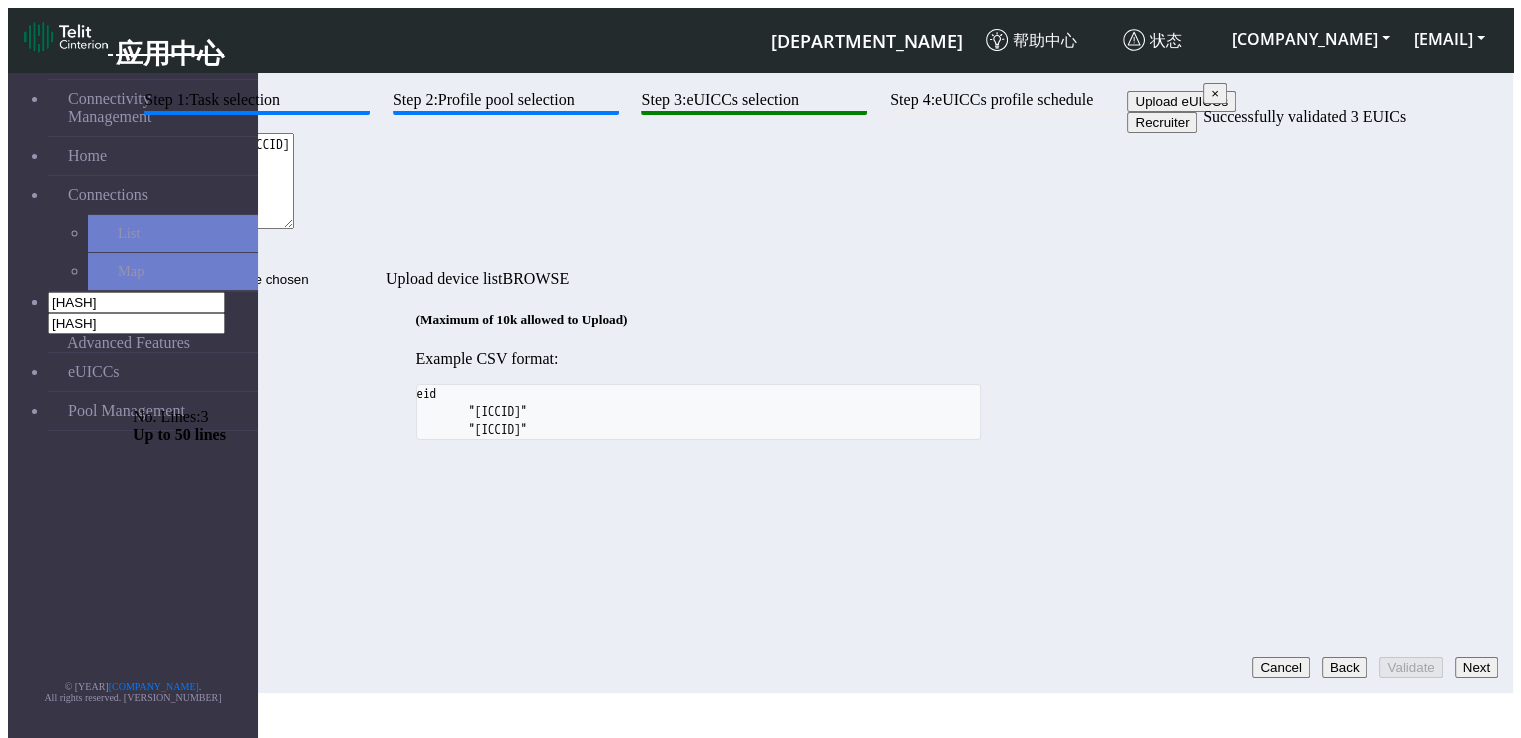 click on "Next" at bounding box center [1476, 667] 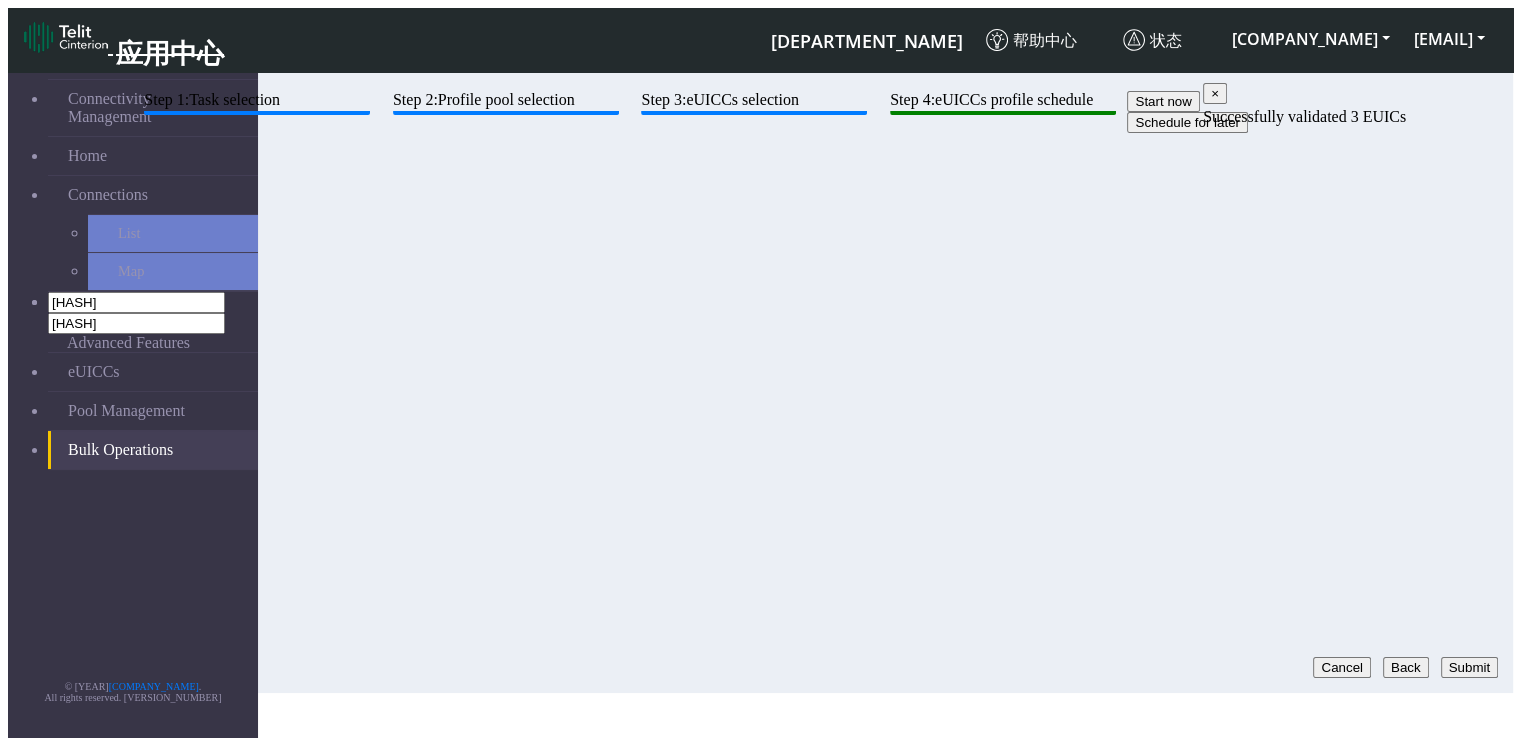 click on "Back" at bounding box center (1406, 667) 